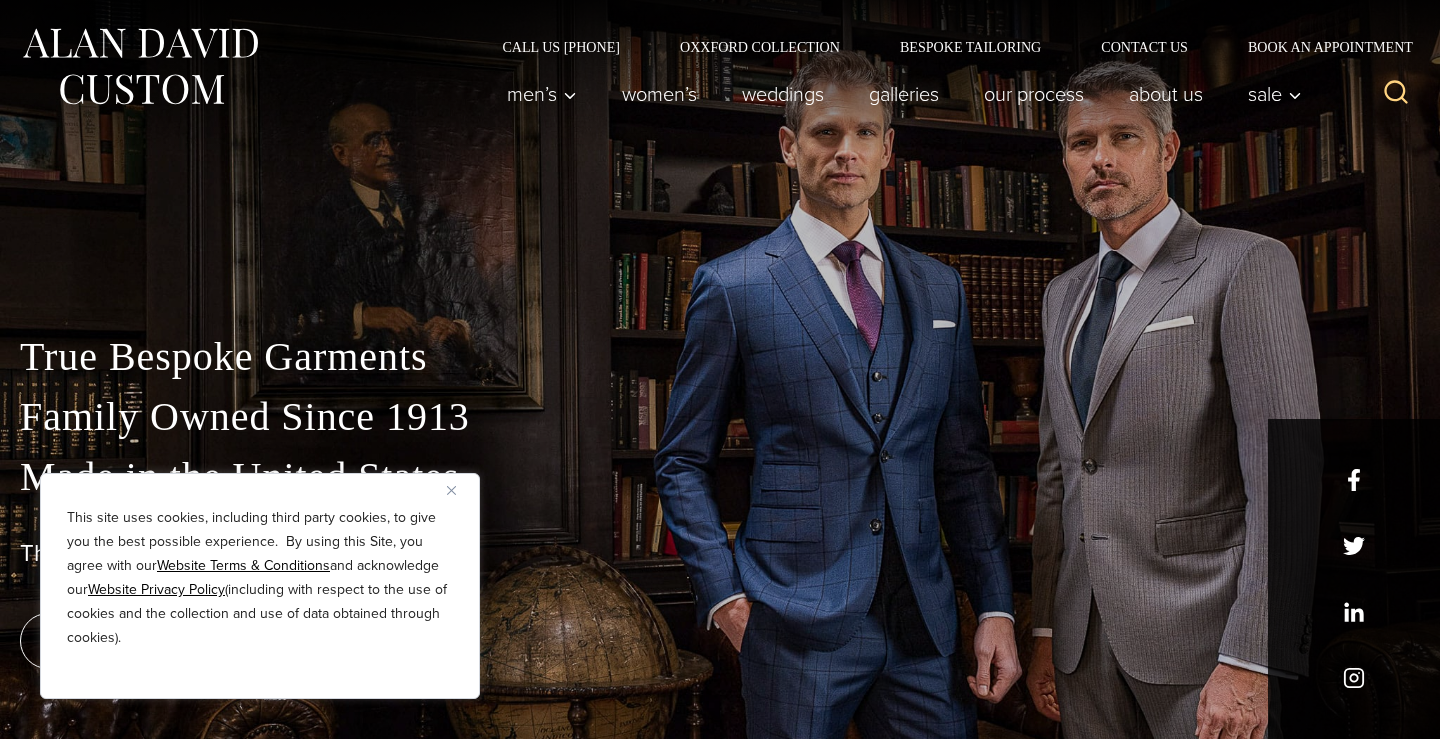 scroll, scrollTop: 0, scrollLeft: 0, axis: both 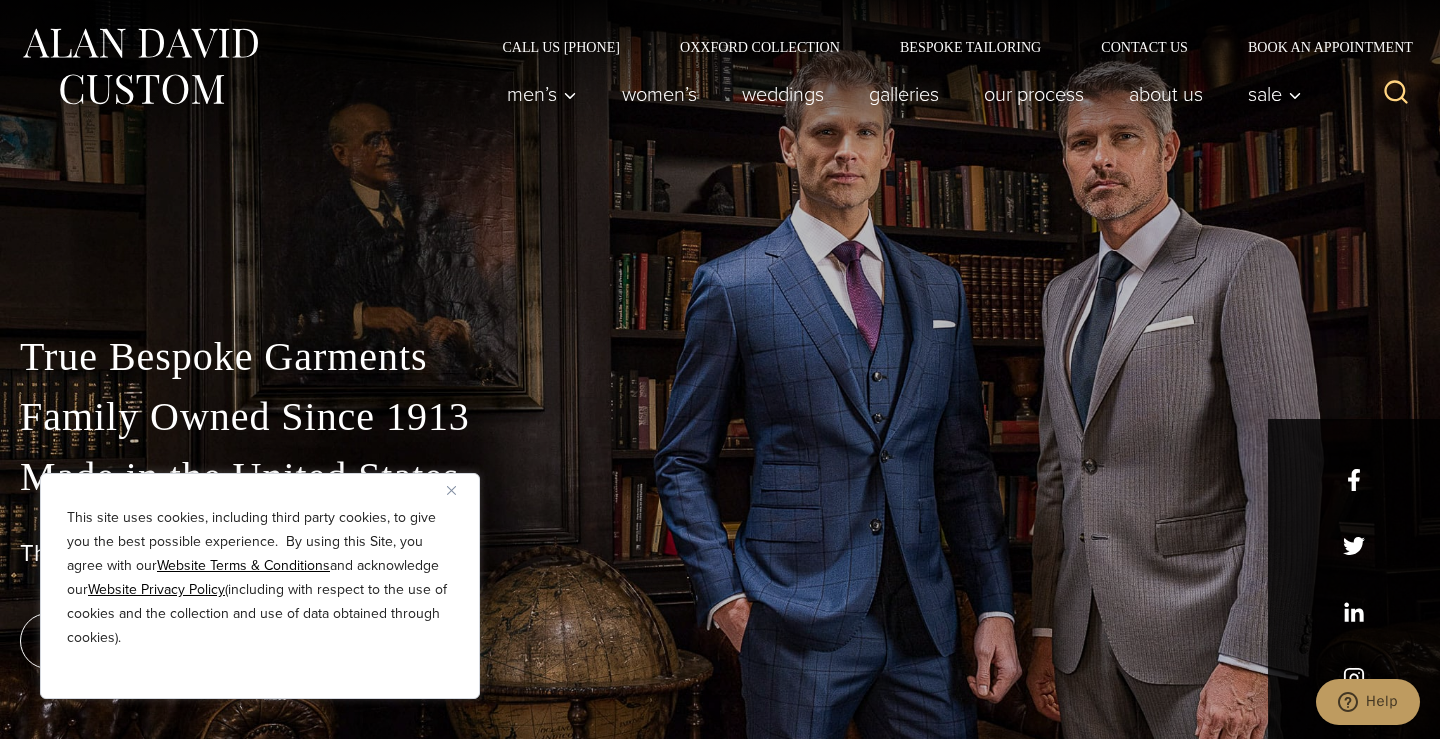 click on "This site uses cookies, including third party cookies, to give you the best possible experience.  By using this Site, you agree with our  Website Terms & Conditions  and acknowledge our  Website Privacy Policy  (including with respect to the use of cookies and the collection and use of data obtained through cookies)." at bounding box center (260, 586) 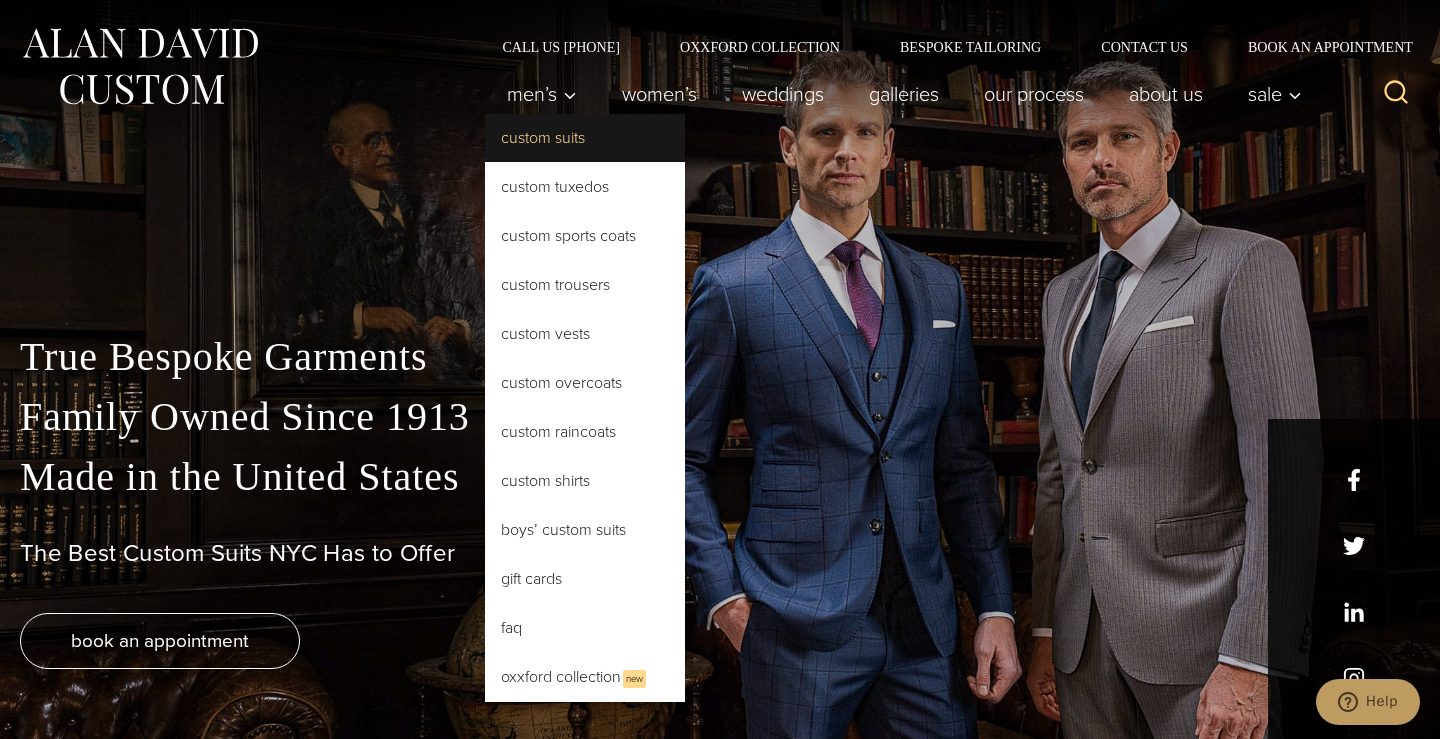 click on "Custom Suits" at bounding box center [585, 138] 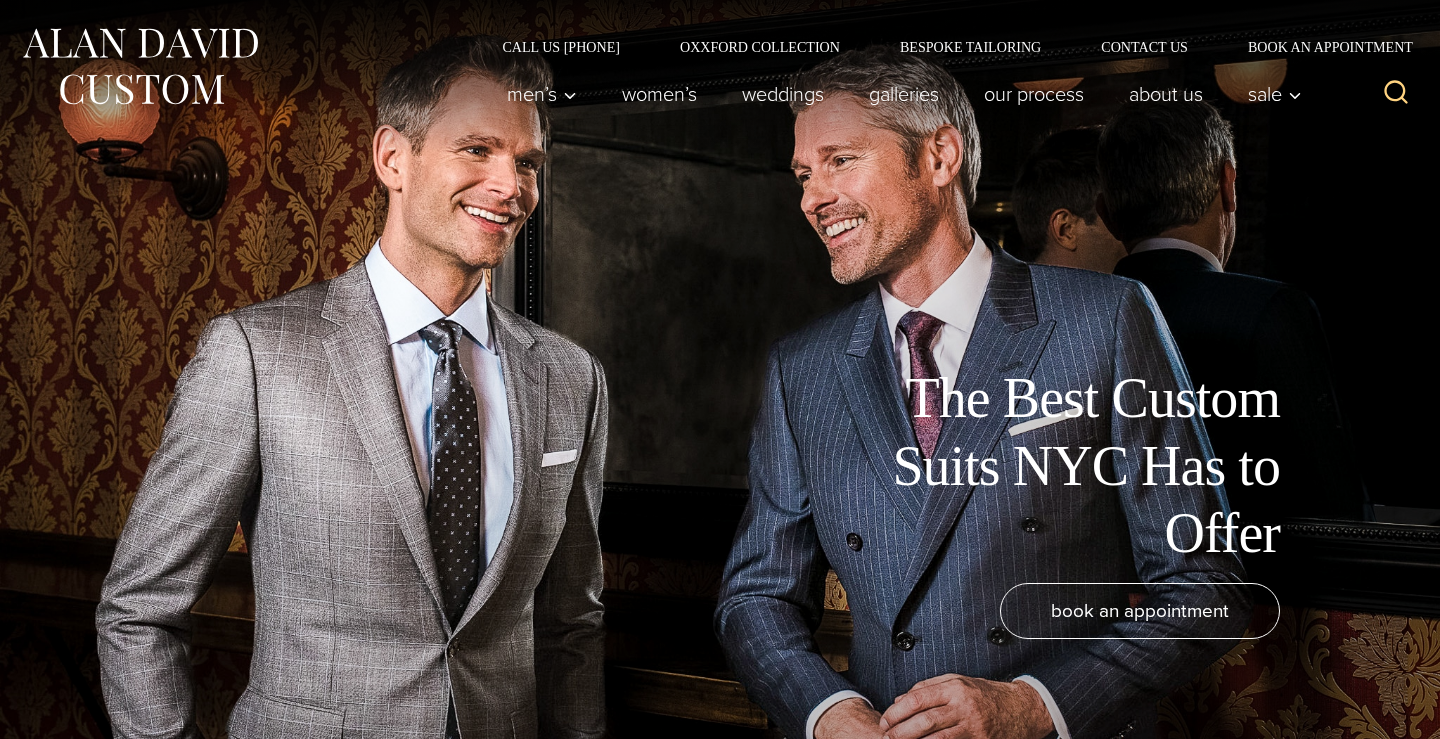 scroll, scrollTop: 0, scrollLeft: 0, axis: both 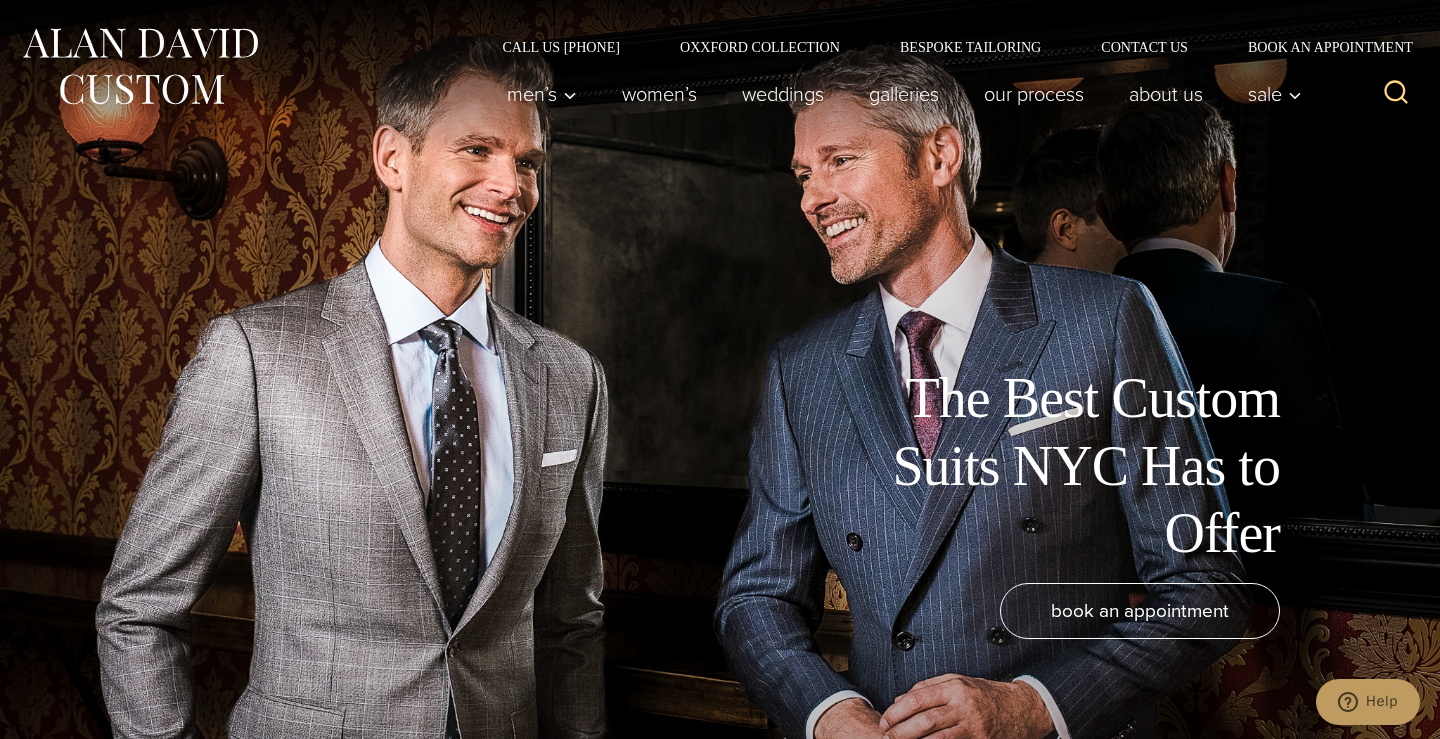 click on "Call Us (212) 227-4040
Oxxford Collection
Bespoke Tailoring
Contact Us
Book an Appointment" at bounding box center [720, 27] 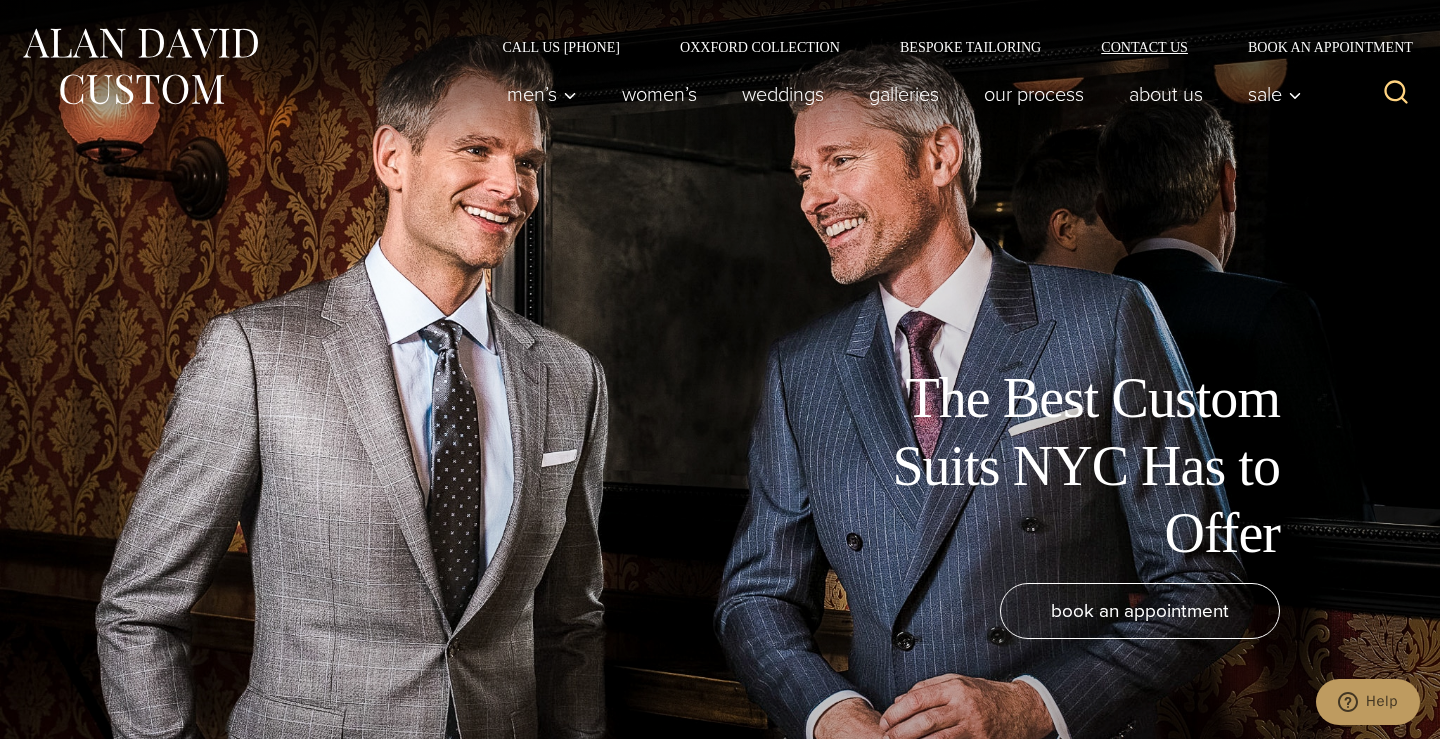 click on "Contact Us" at bounding box center (1144, 47) 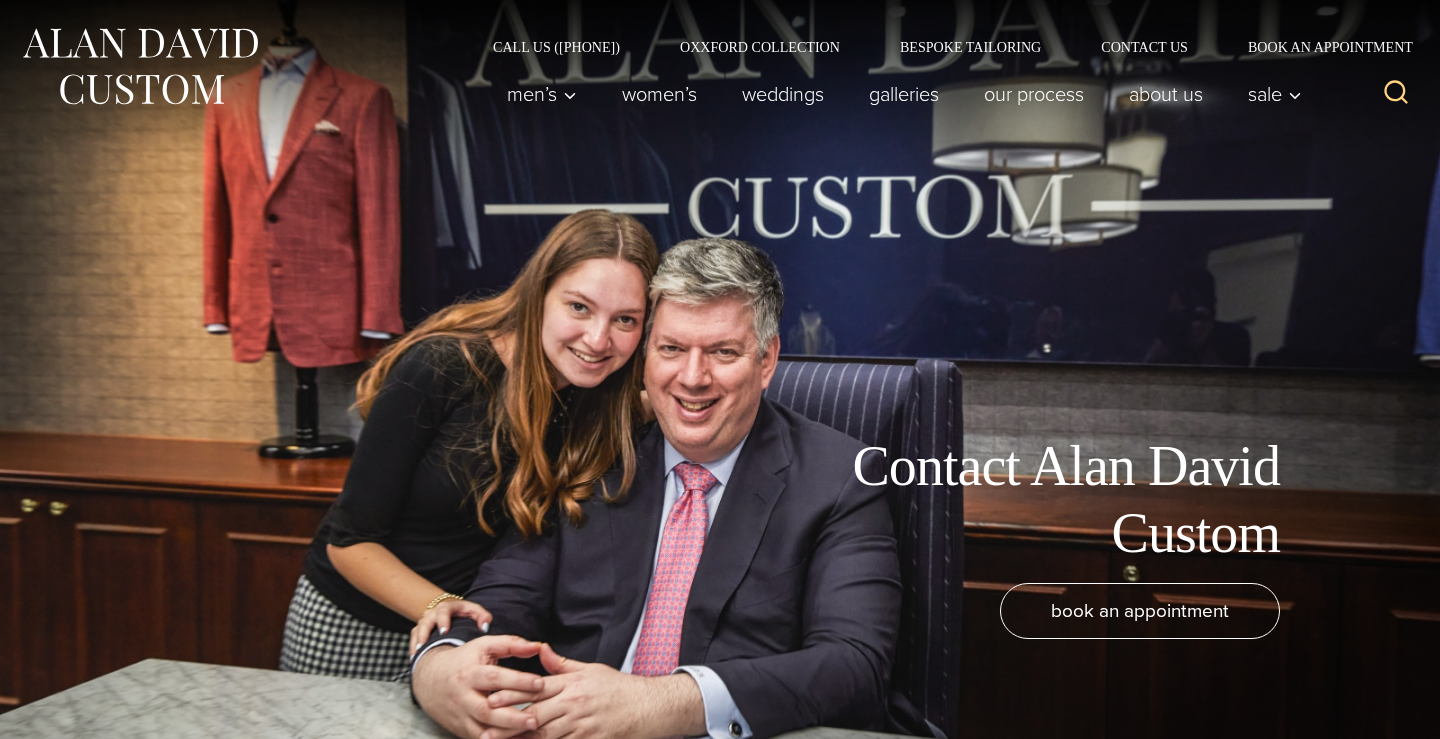 scroll, scrollTop: 0, scrollLeft: 0, axis: both 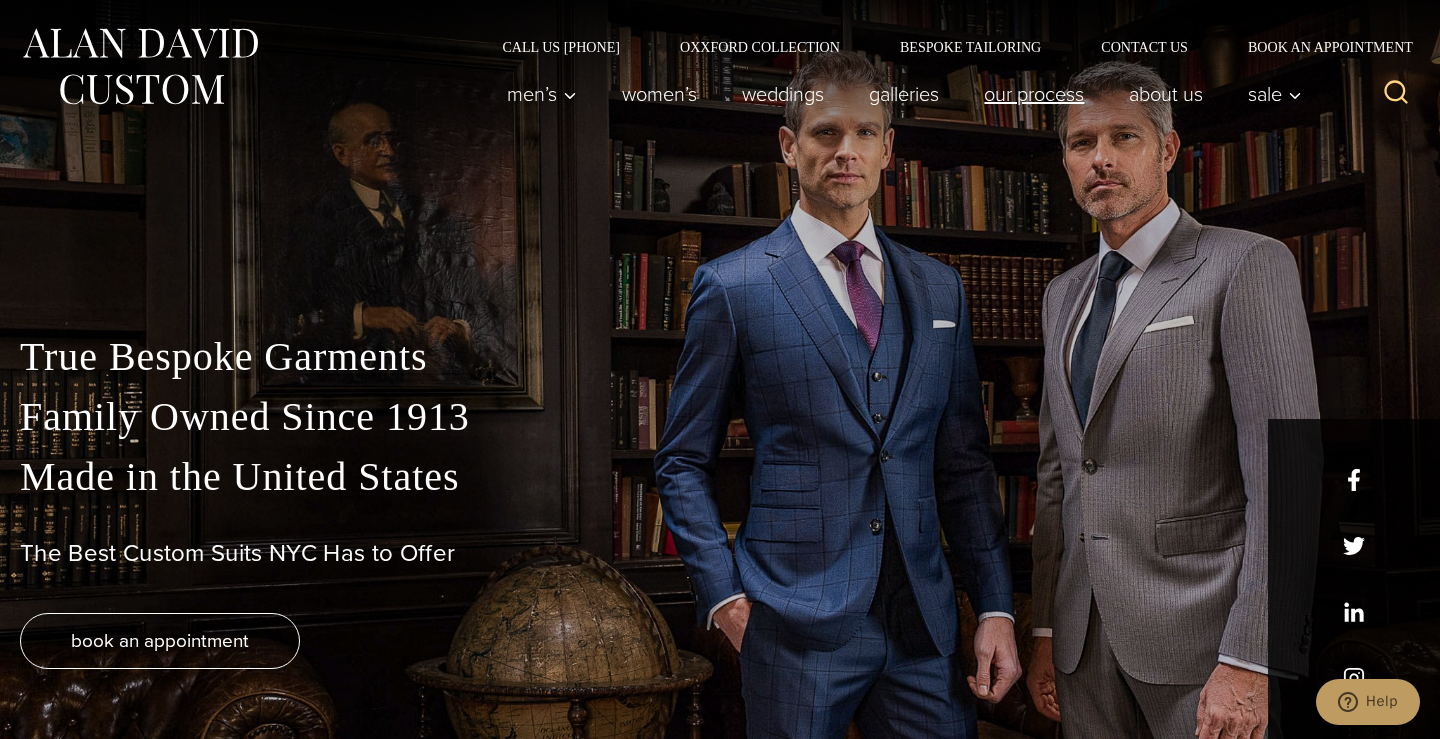 click on "Our Process" at bounding box center [1034, 94] 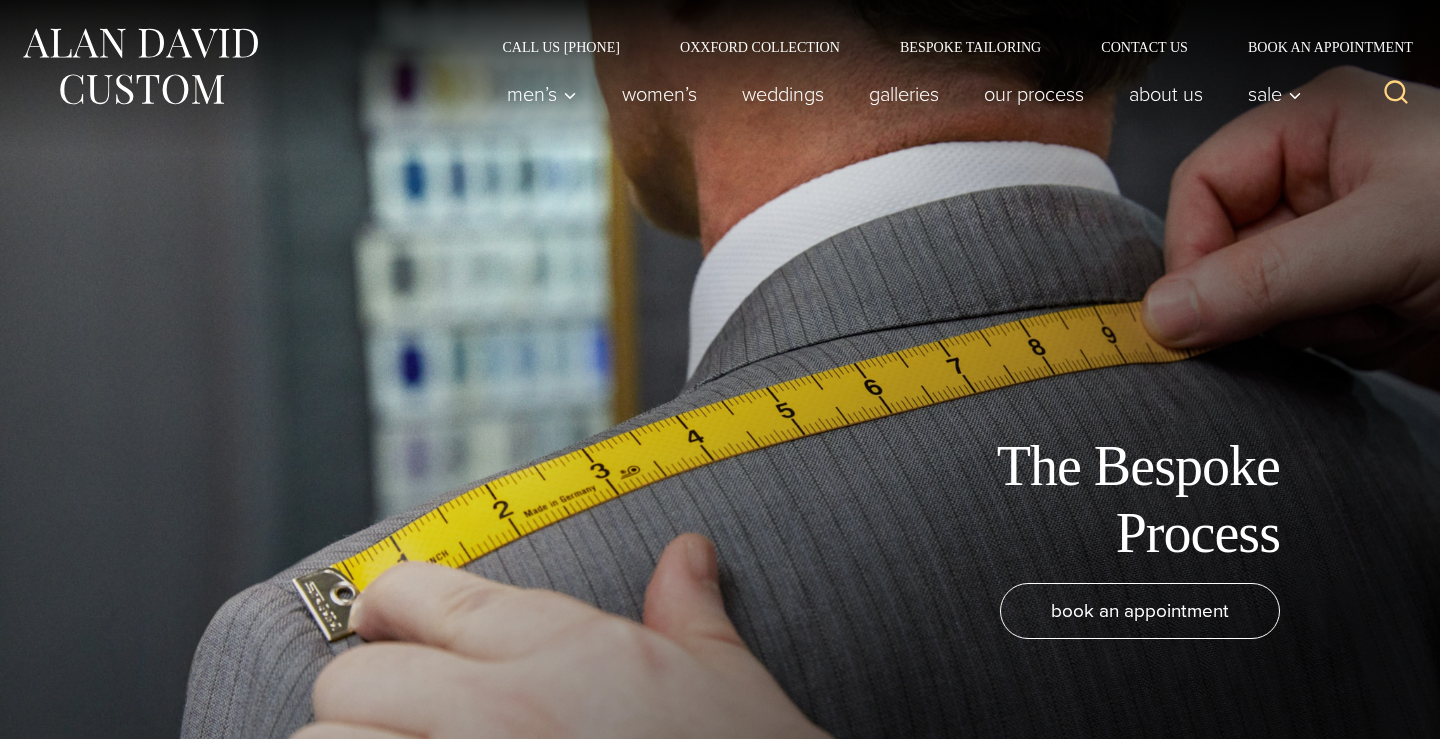 scroll, scrollTop: 0, scrollLeft: 0, axis: both 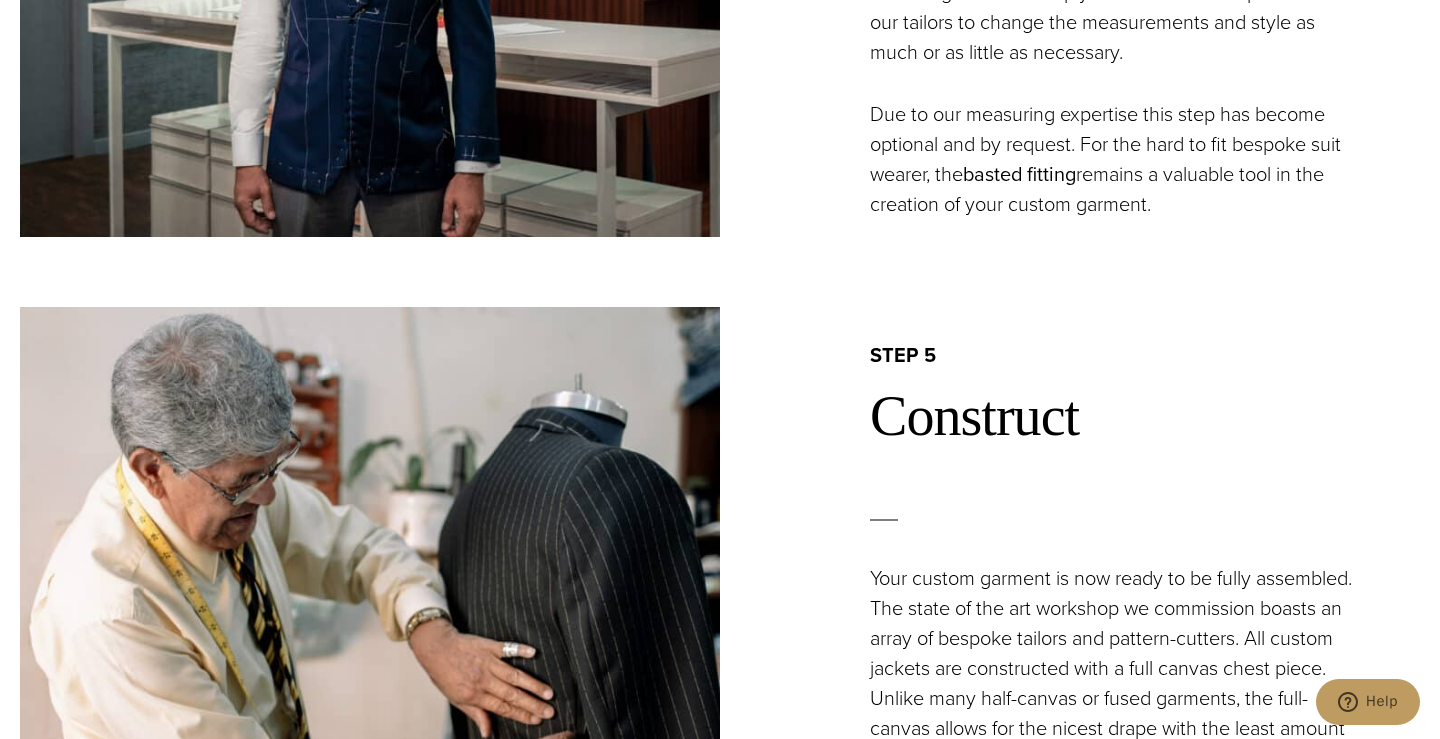 click on "basted fitting" at bounding box center (1019, 174) 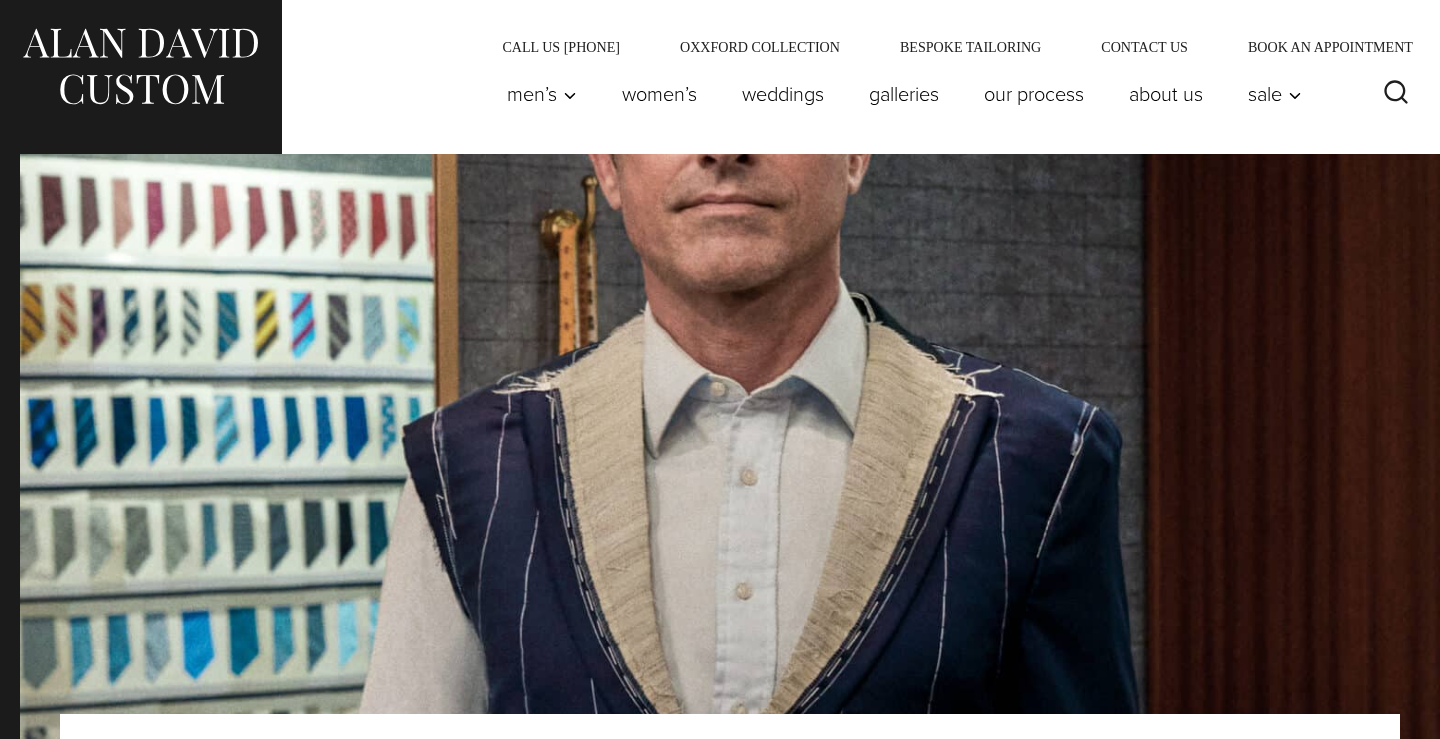 scroll, scrollTop: 0, scrollLeft: 0, axis: both 